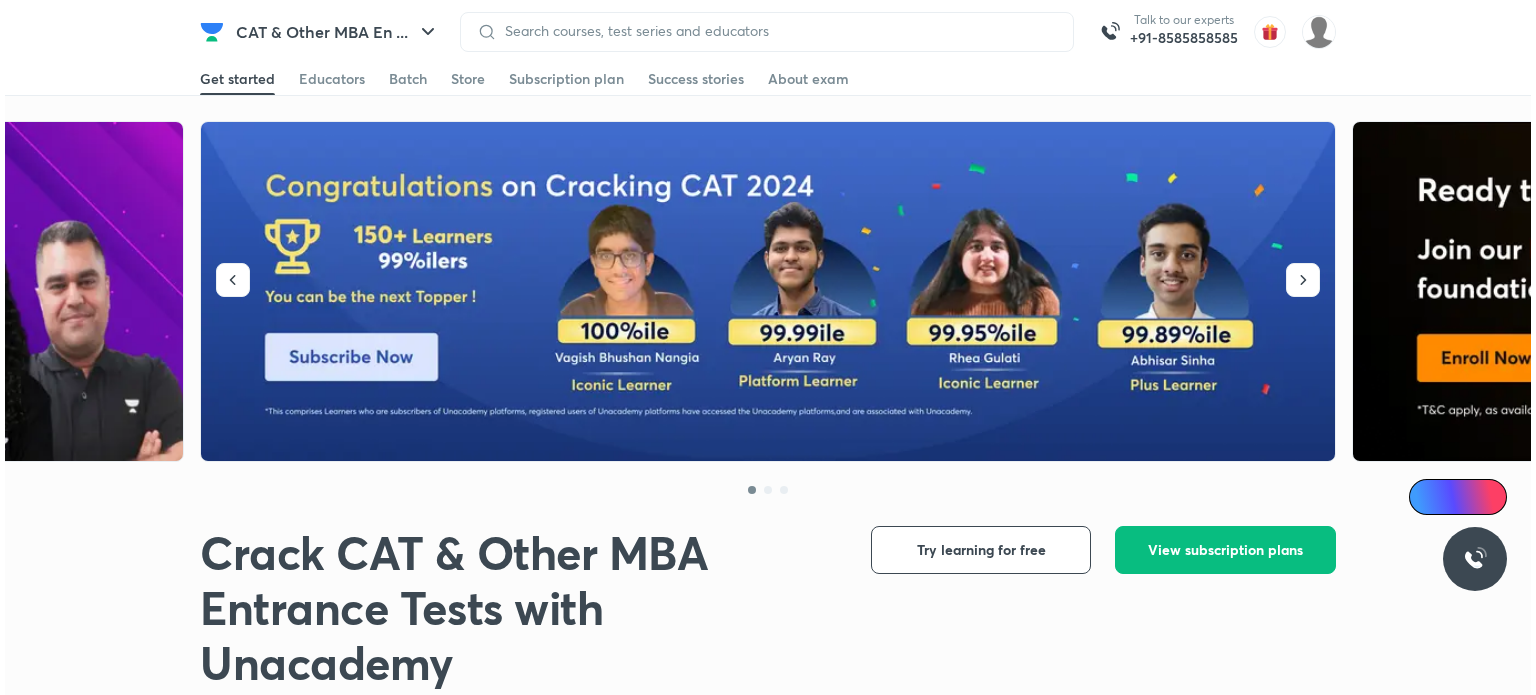 scroll, scrollTop: 0, scrollLeft: 0, axis: both 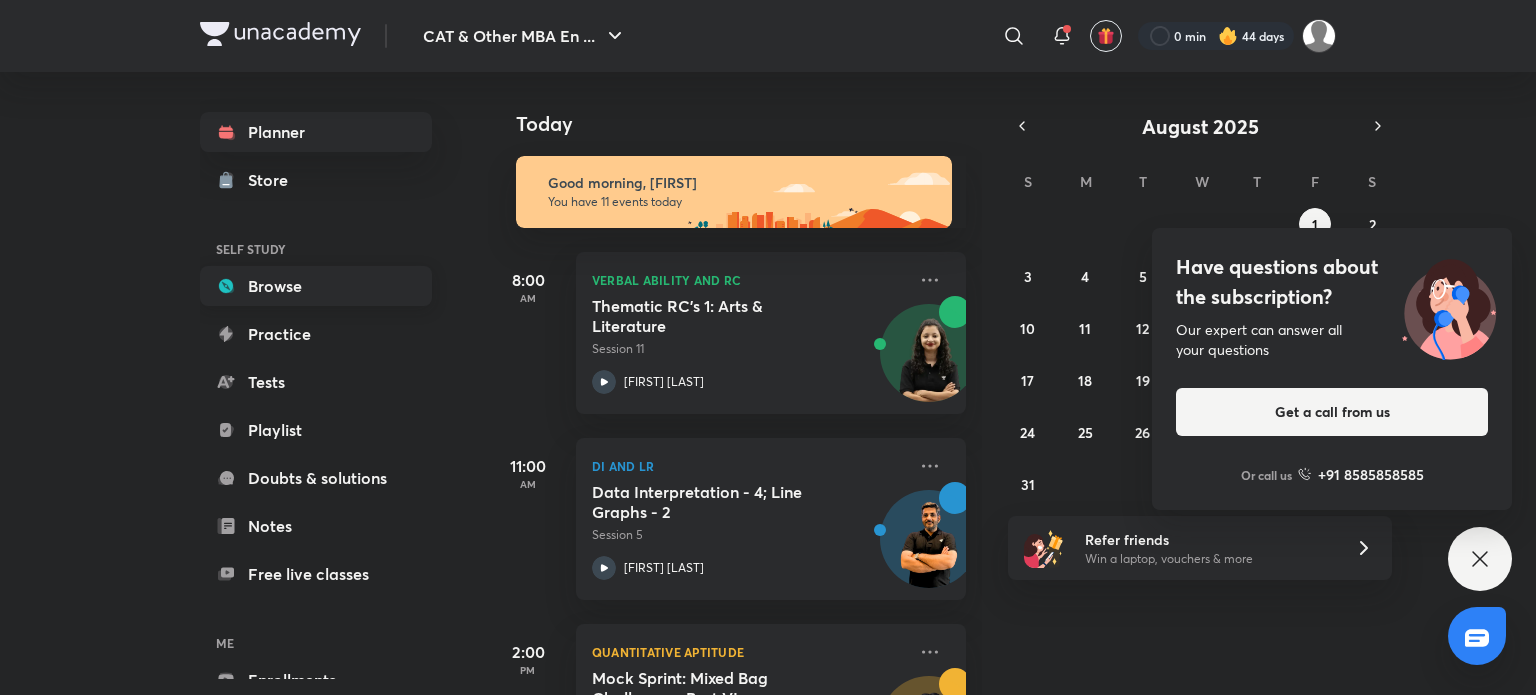 click on "Browse" at bounding box center (316, 286) 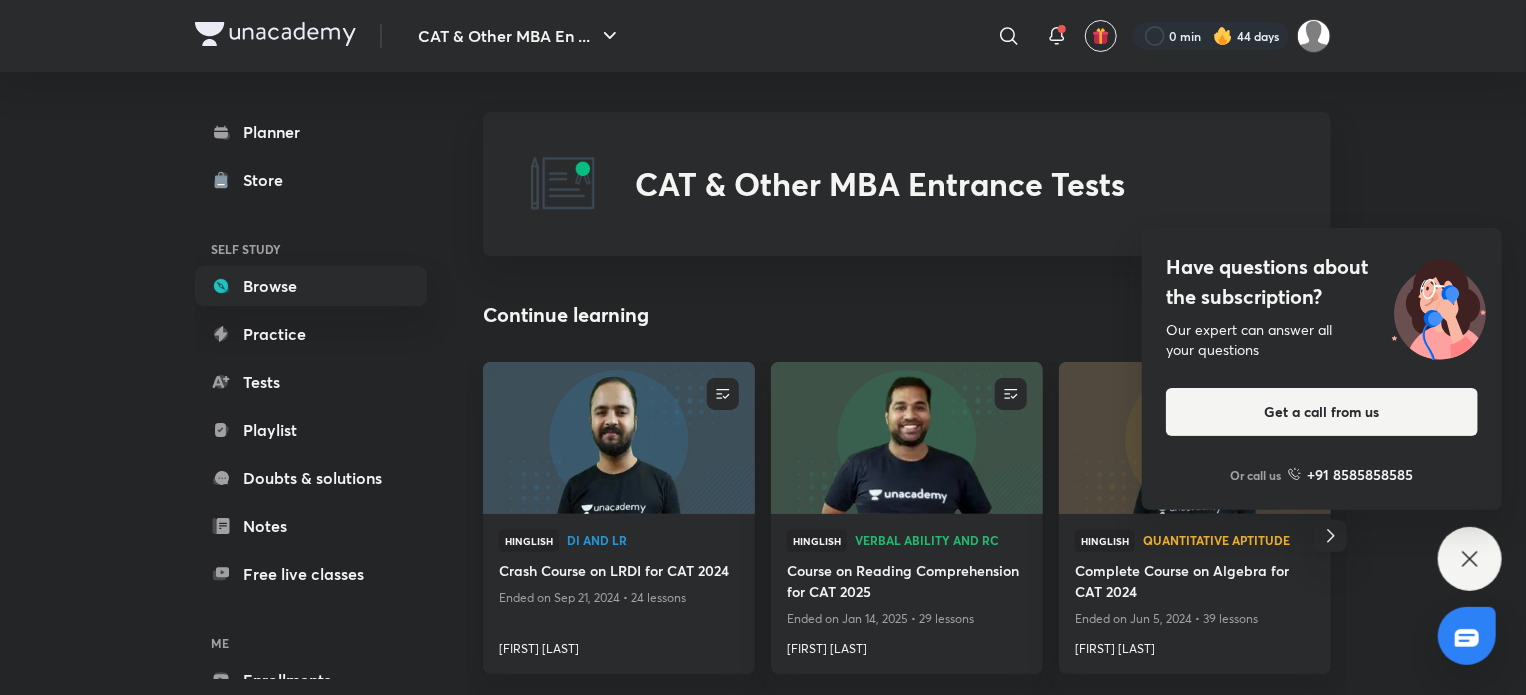 click 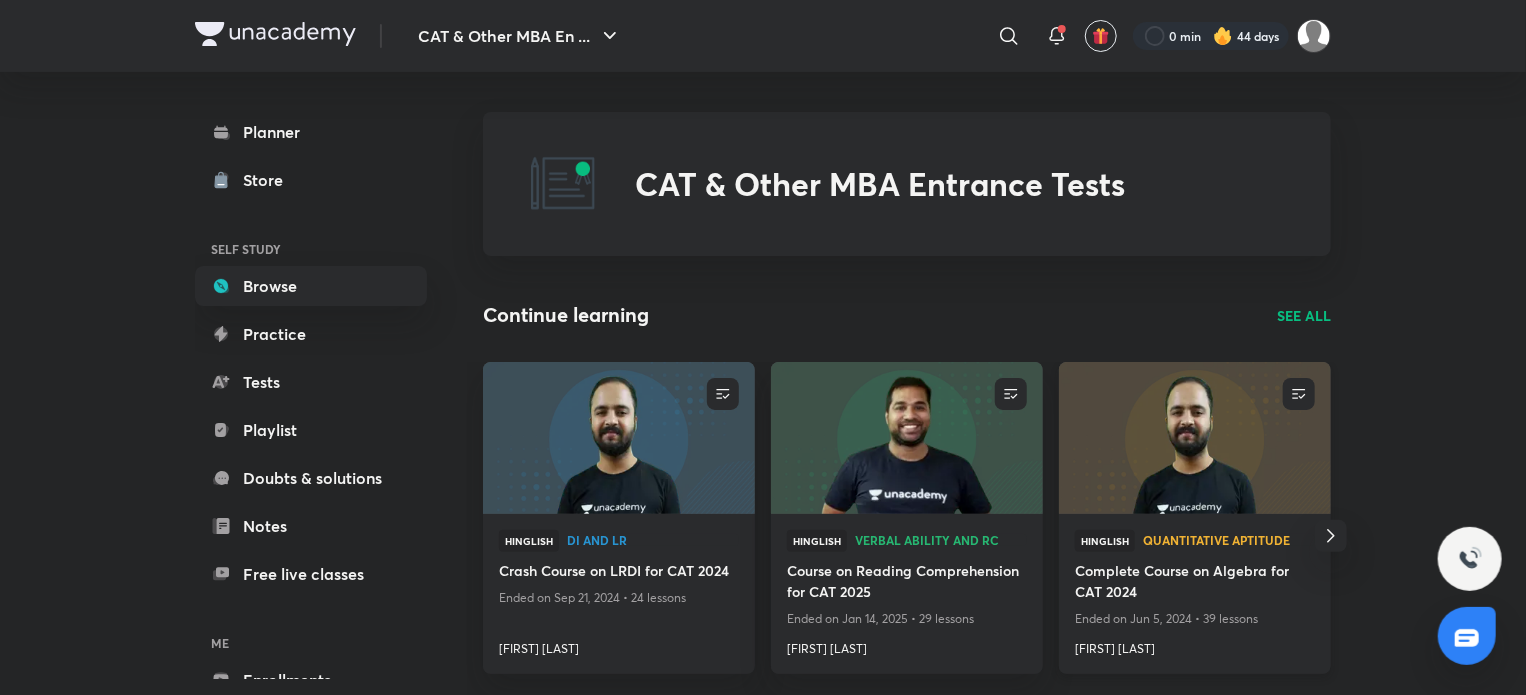 click at bounding box center (1194, 437) 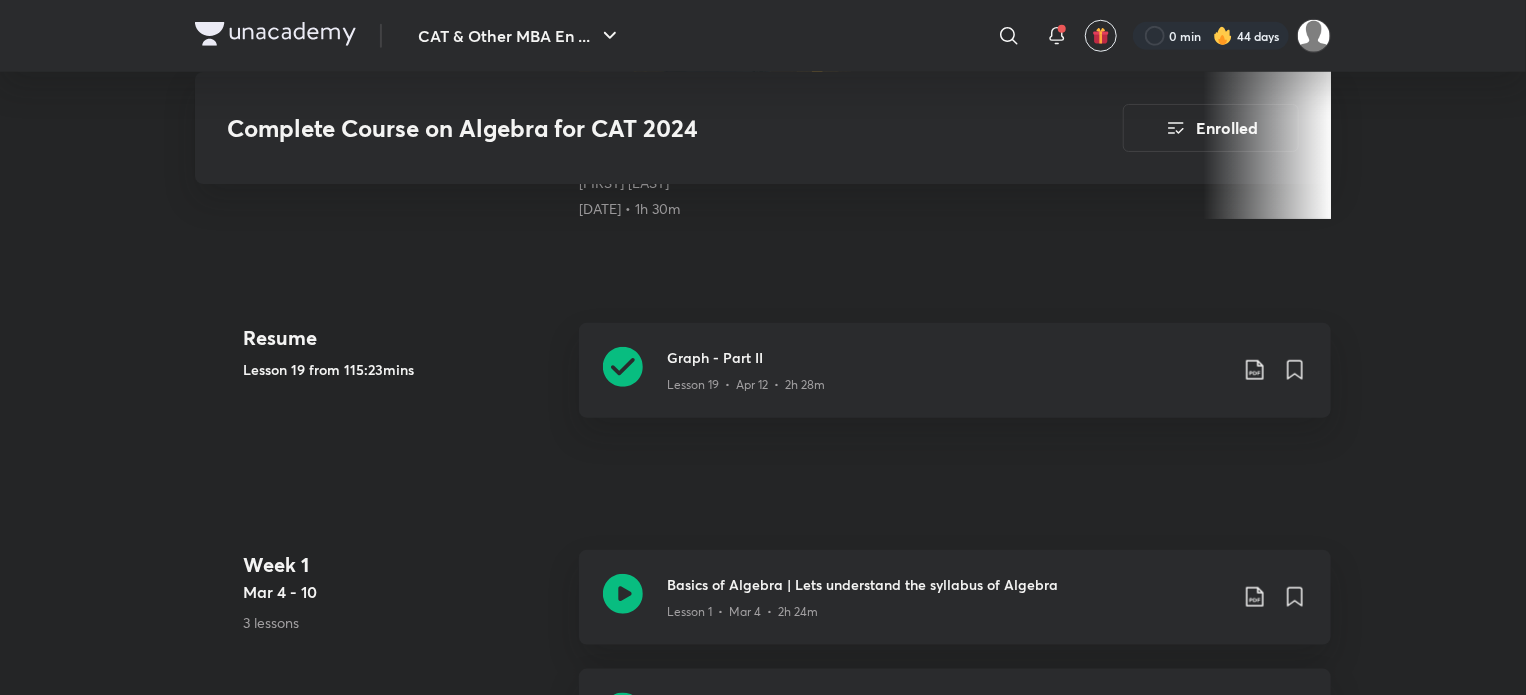 scroll, scrollTop: 790, scrollLeft: 0, axis: vertical 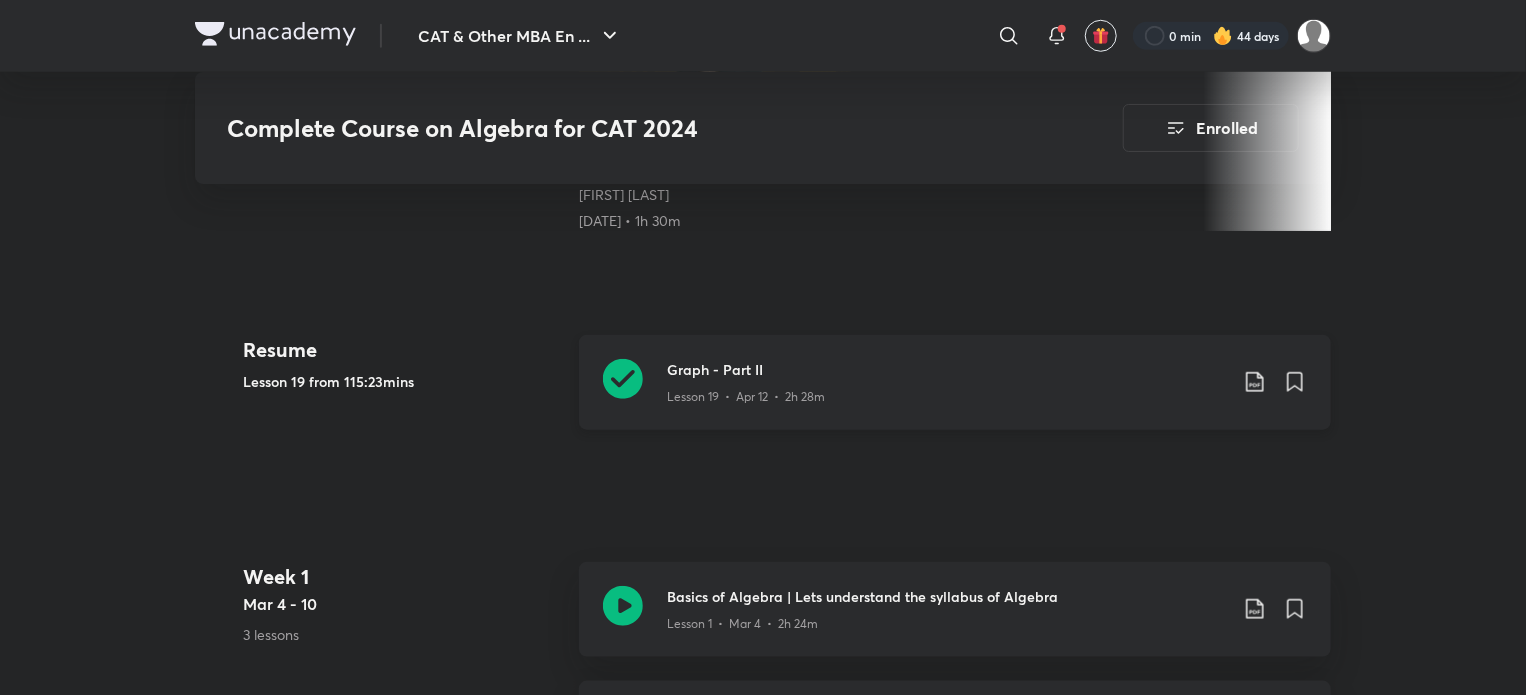 click 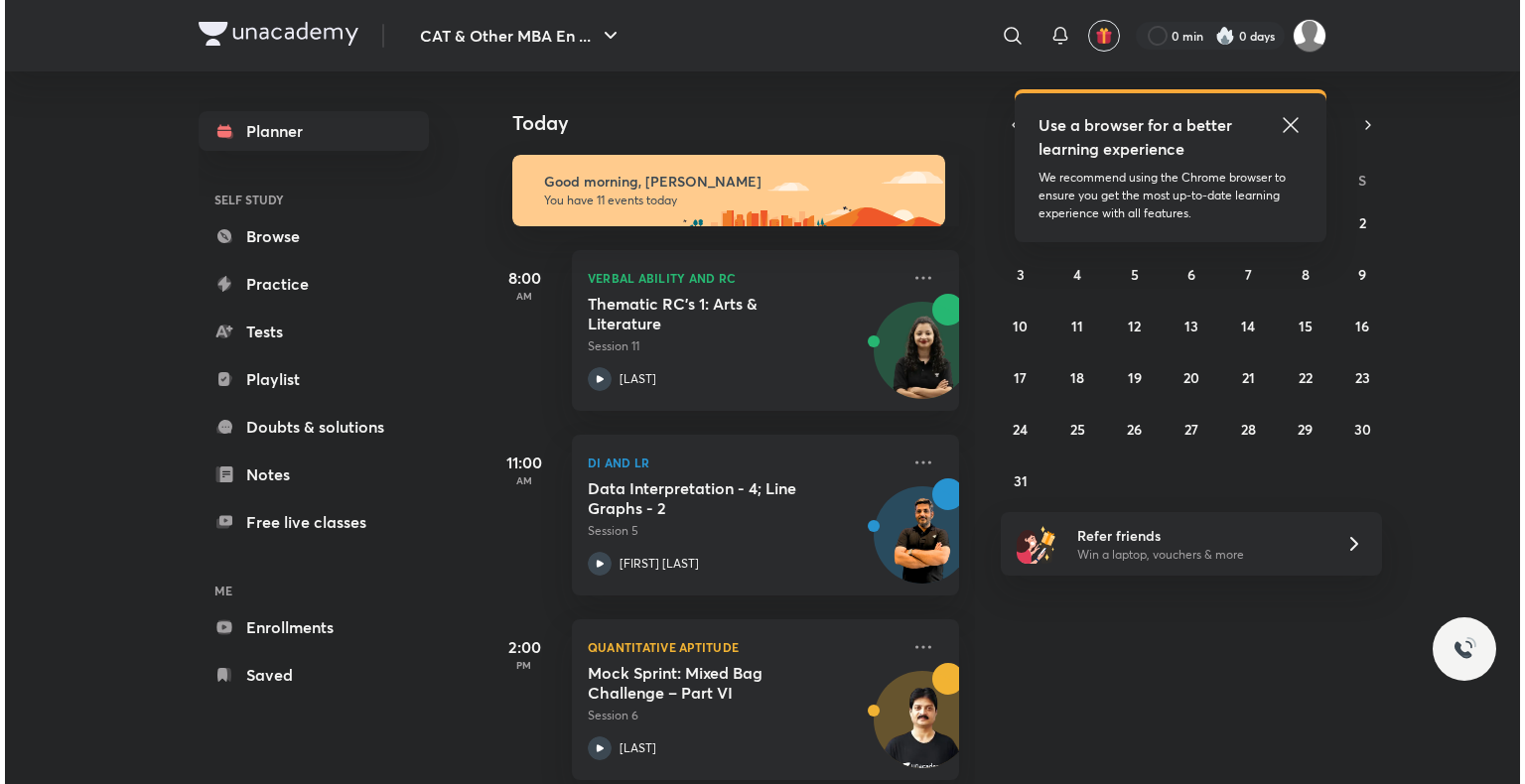 scroll, scrollTop: 0, scrollLeft: 0, axis: both 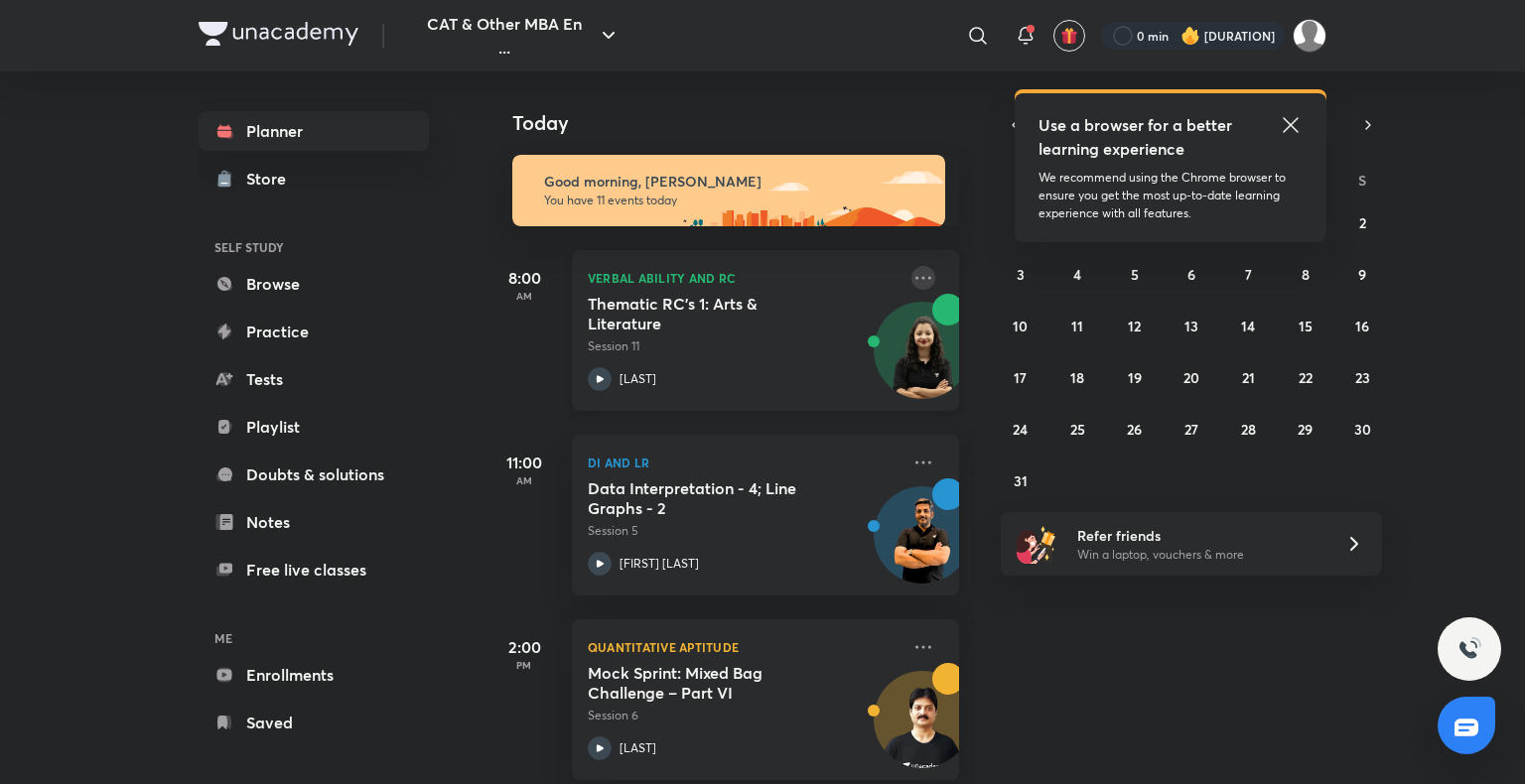 click 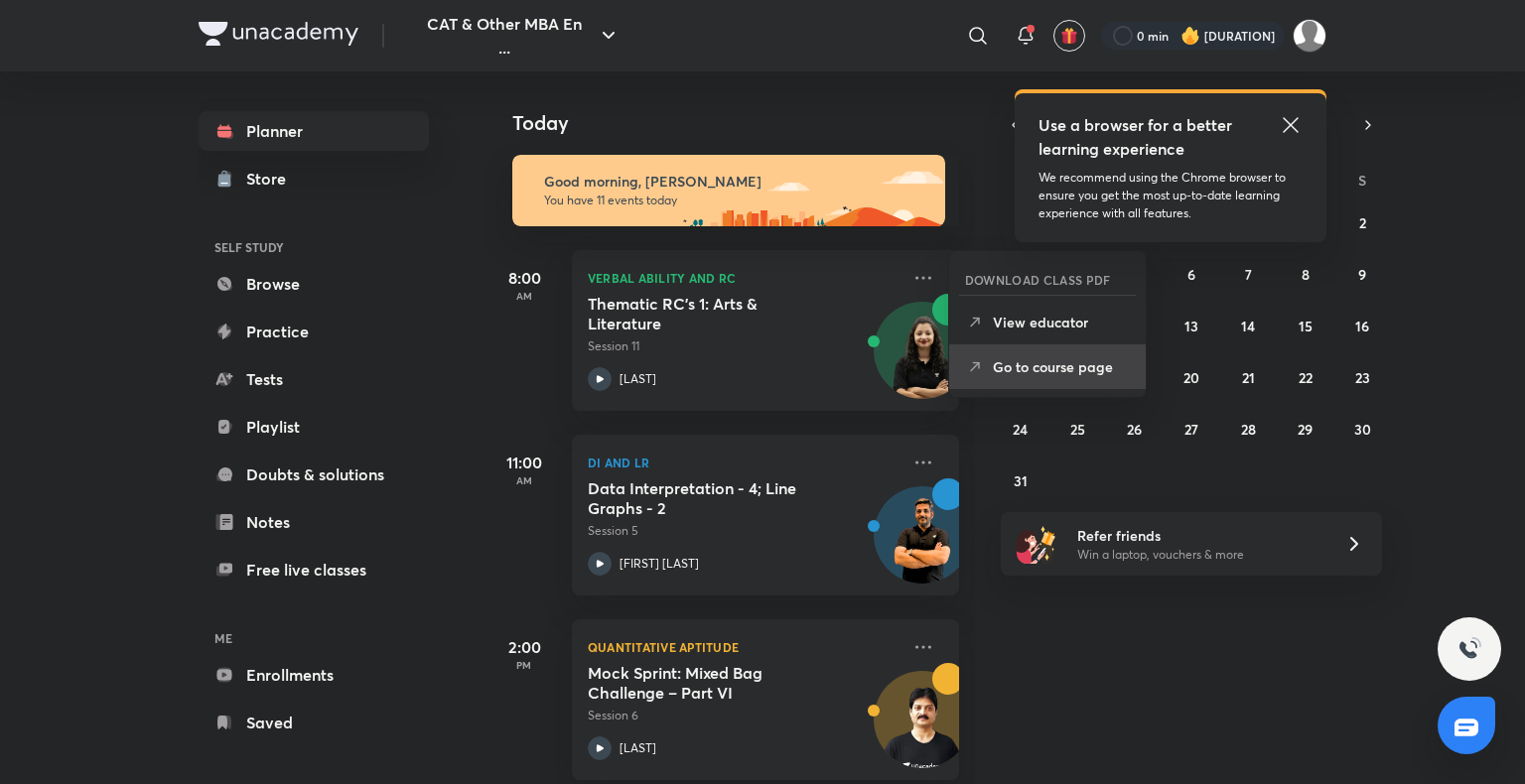 click on "Go to course page" at bounding box center [1061, 366] 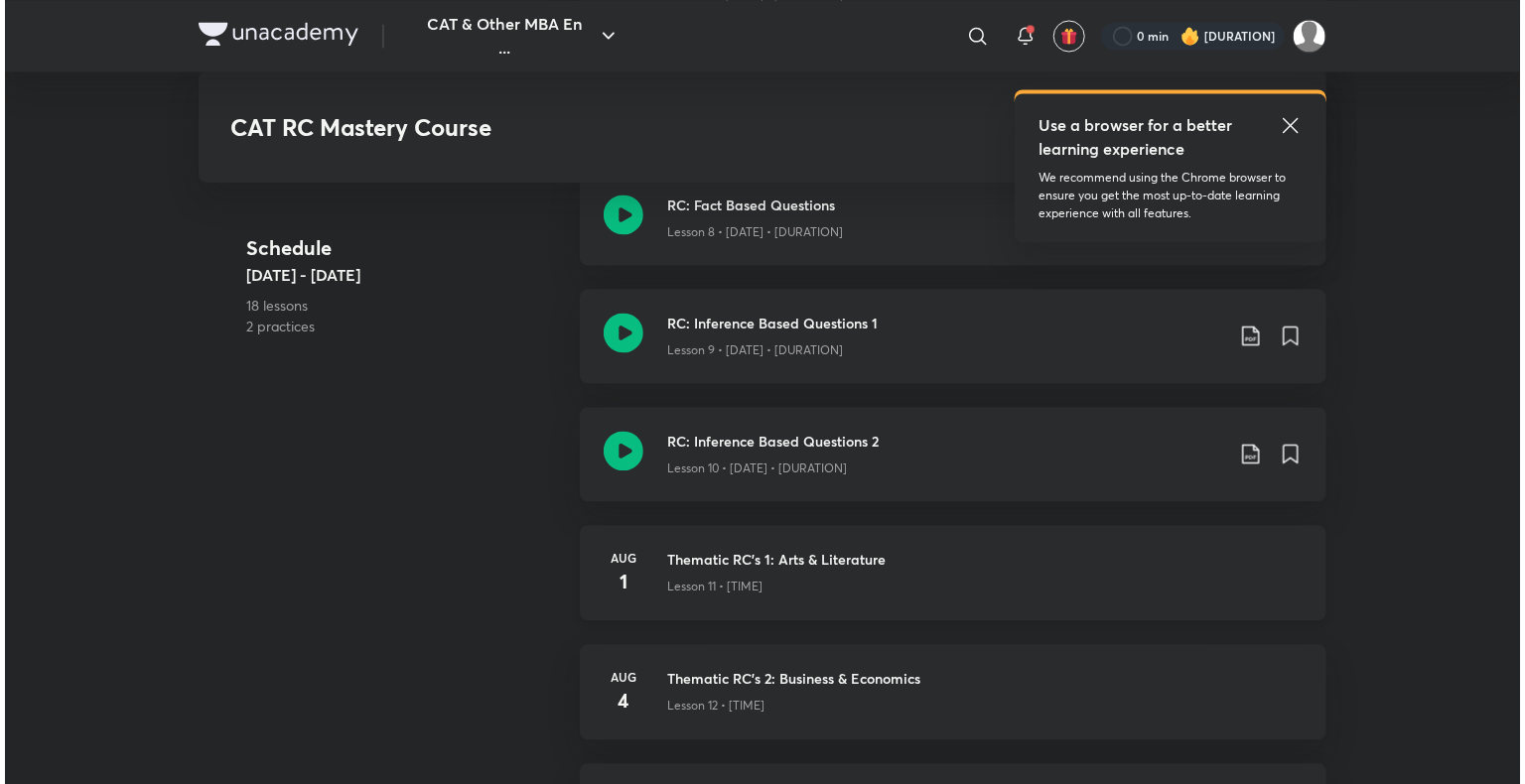 scroll, scrollTop: 1897, scrollLeft: 0, axis: vertical 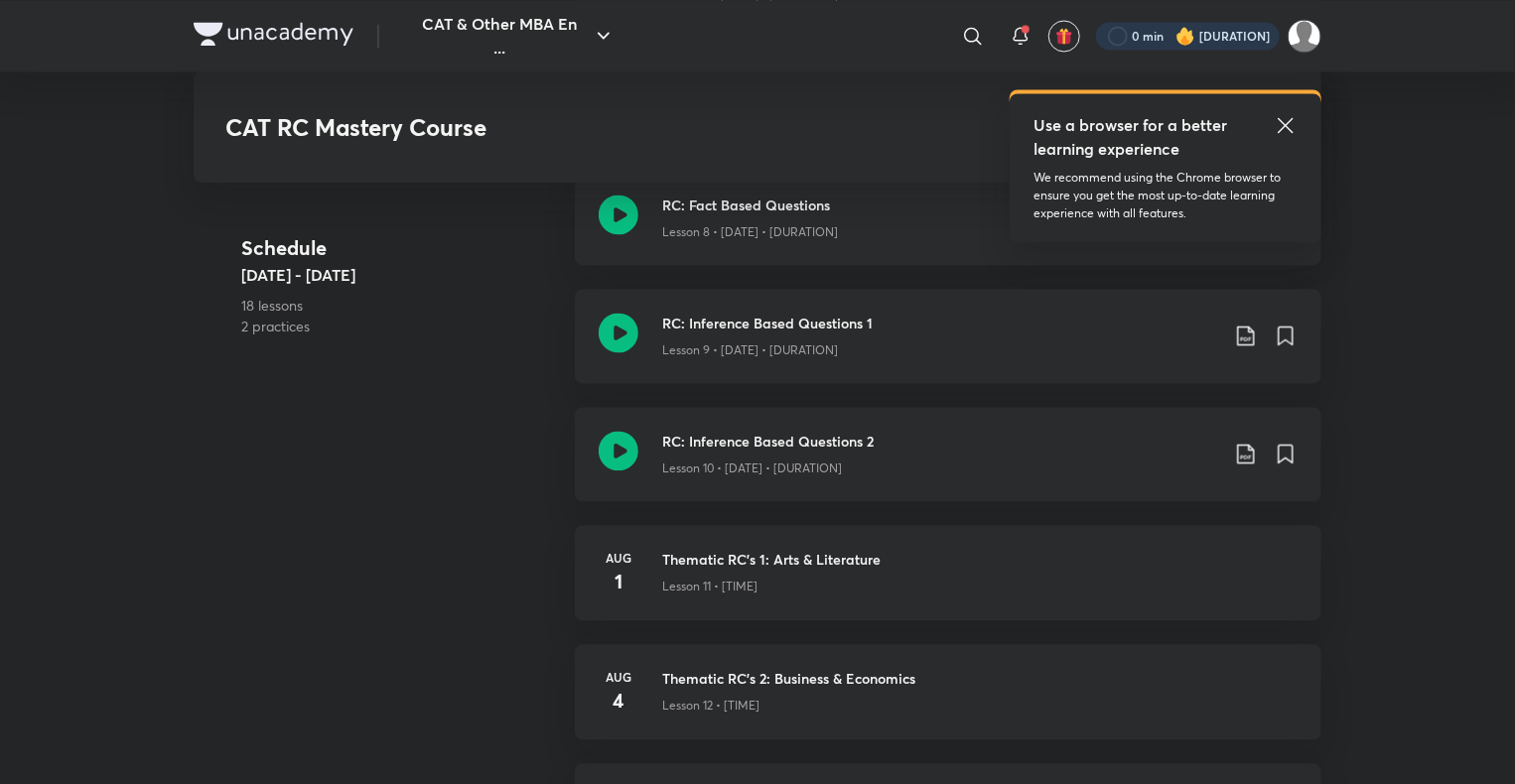 click at bounding box center [1187, 36] 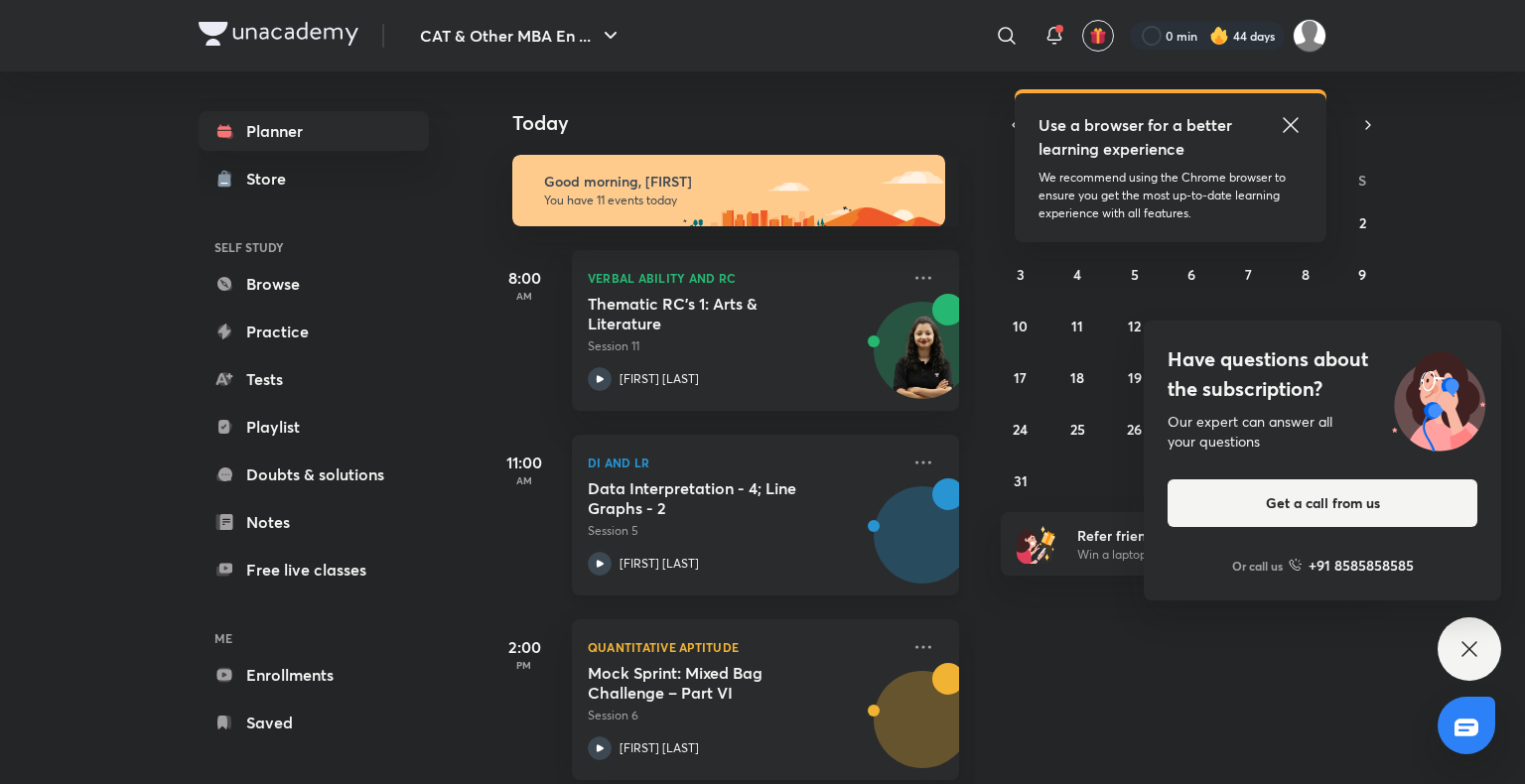 scroll, scrollTop: 0, scrollLeft: 0, axis: both 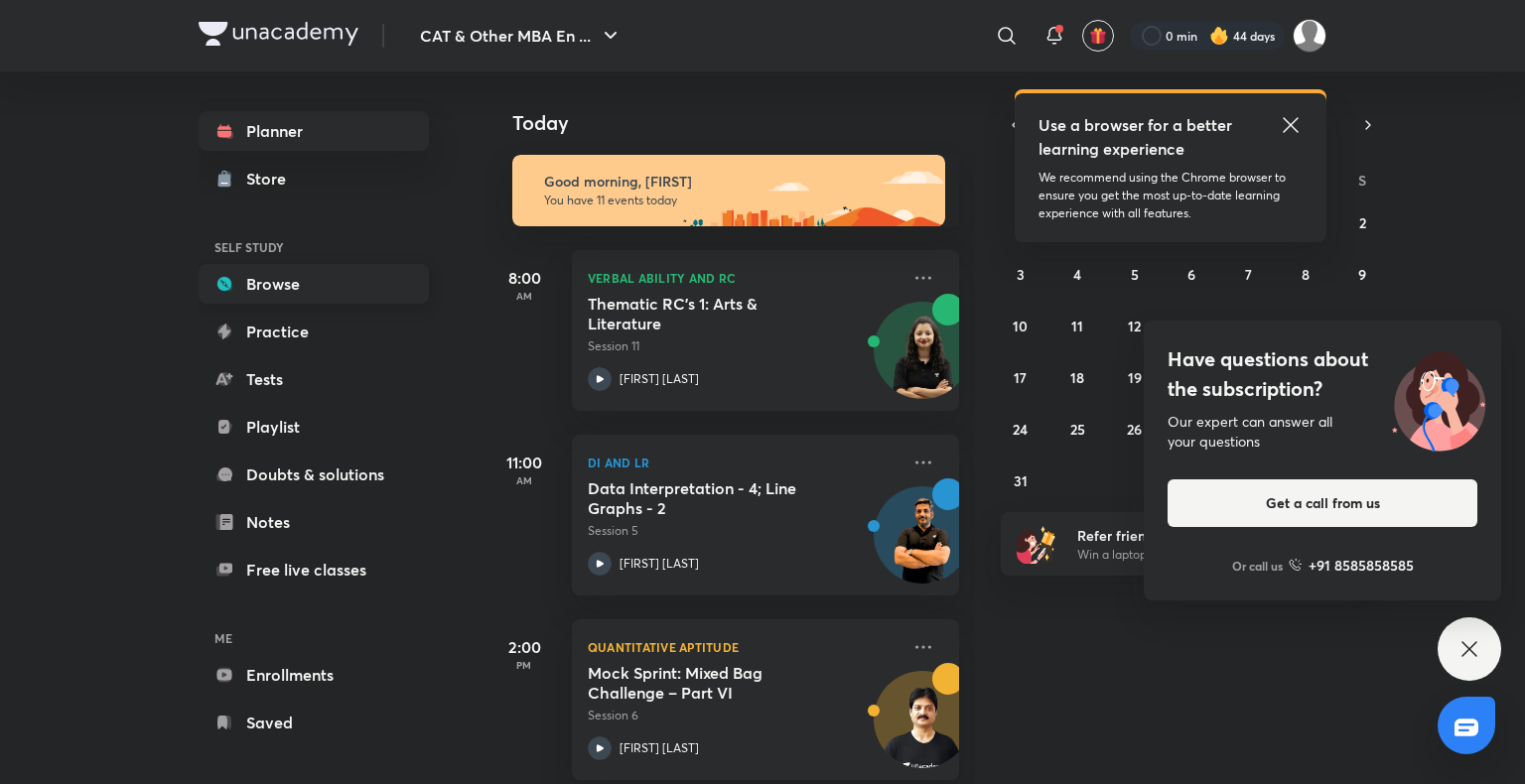 click on "Browse" at bounding box center [314, 284] 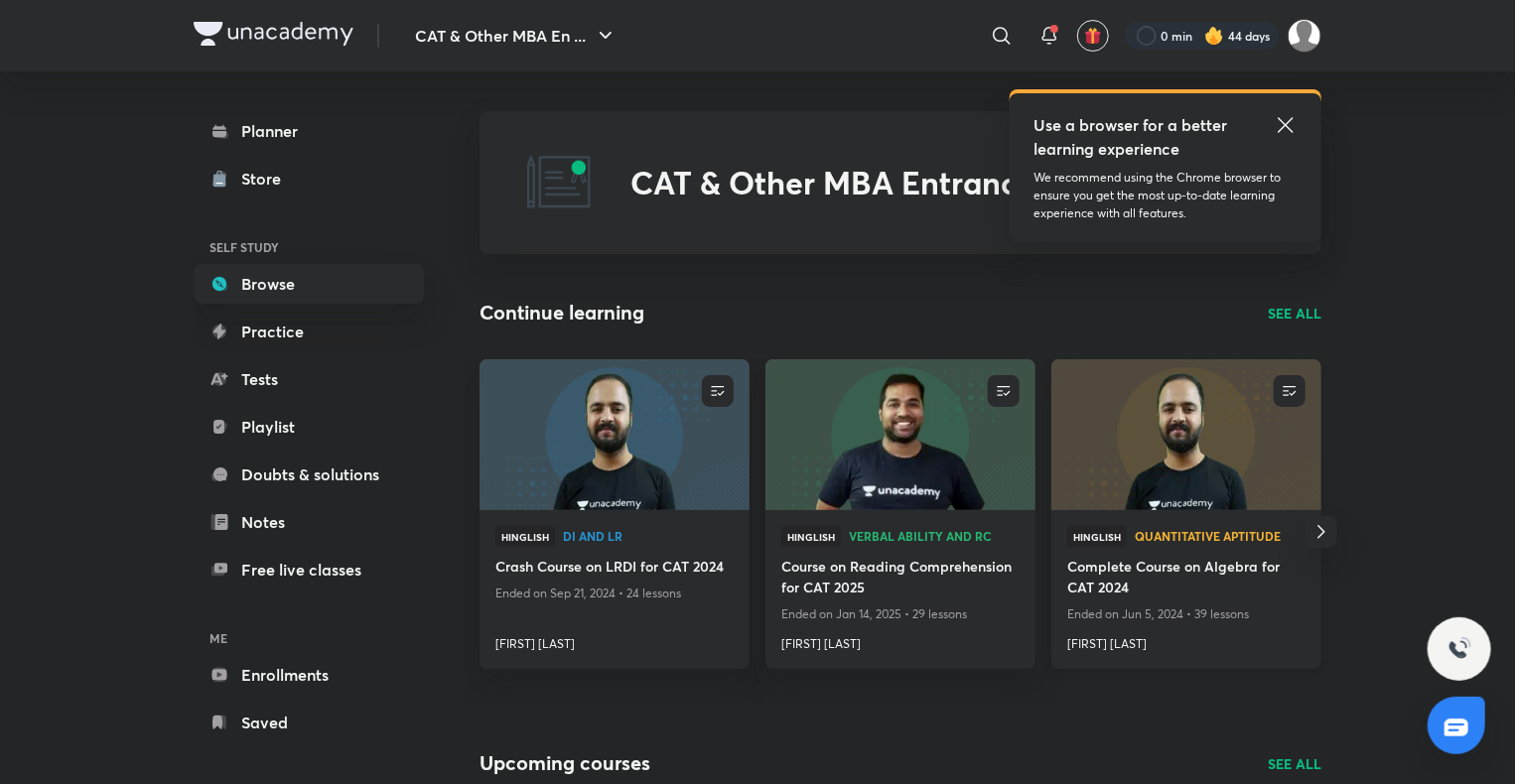 click at bounding box center [1185, 434] 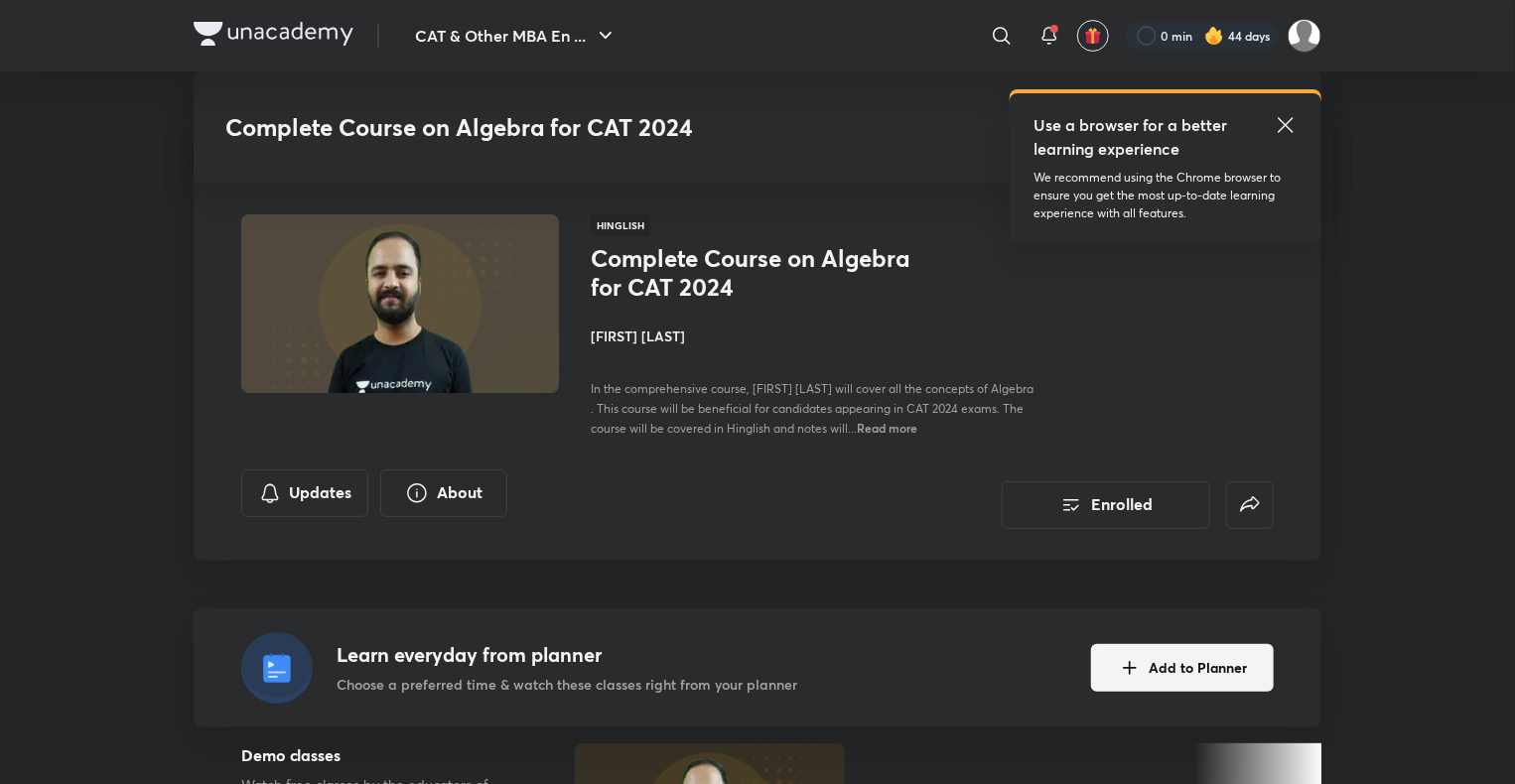 scroll, scrollTop: 707, scrollLeft: 0, axis: vertical 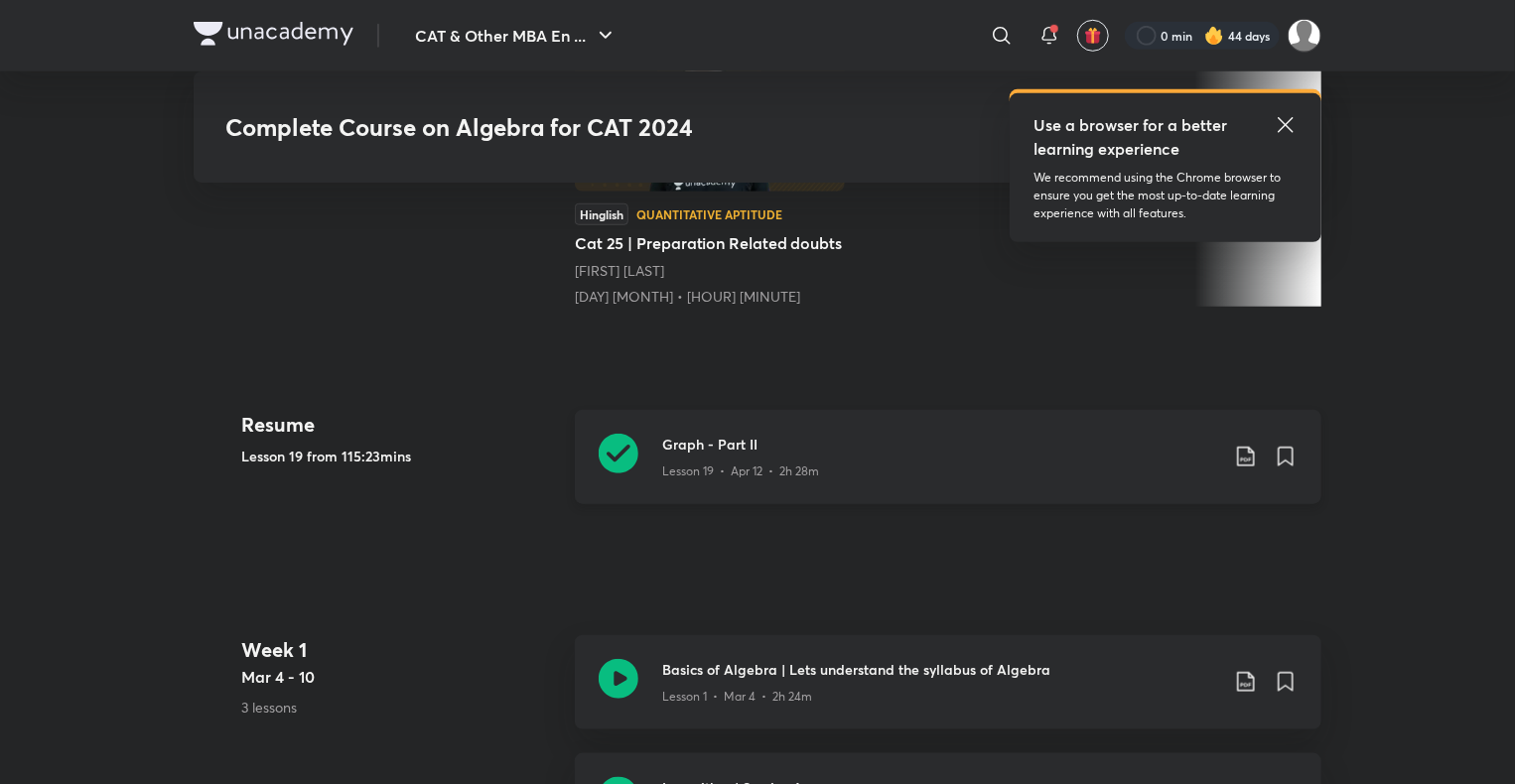 click 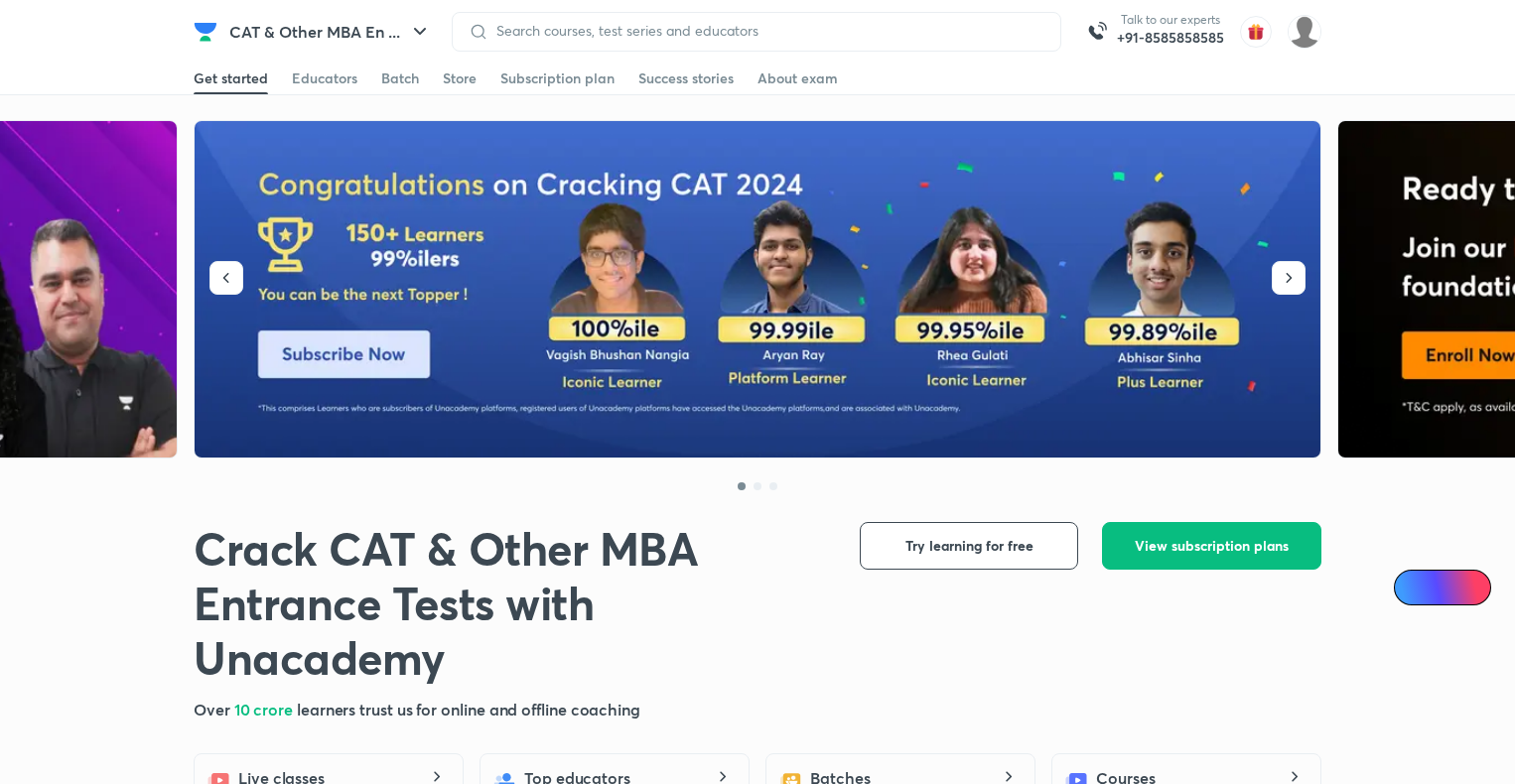 scroll, scrollTop: 0, scrollLeft: 0, axis: both 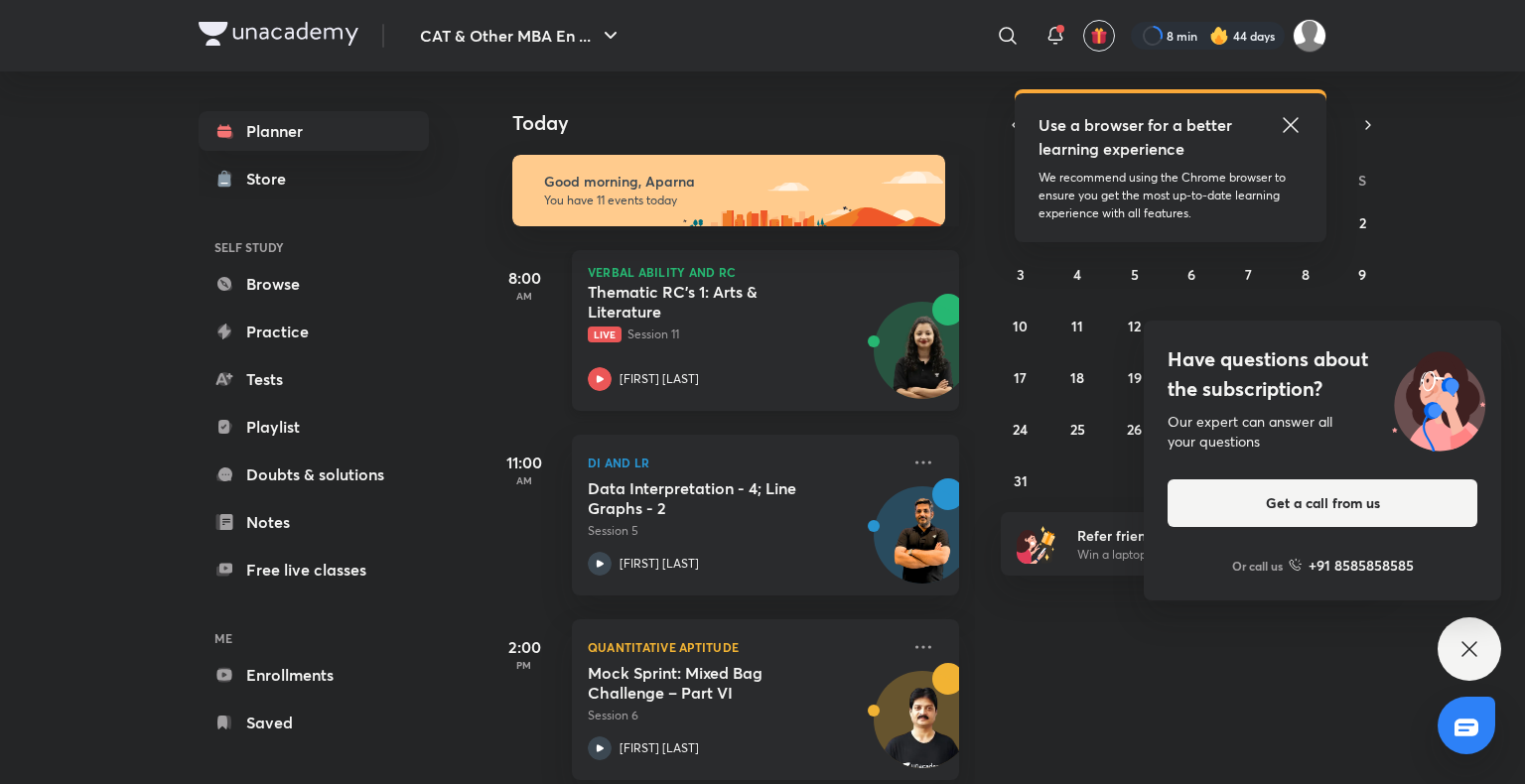 click 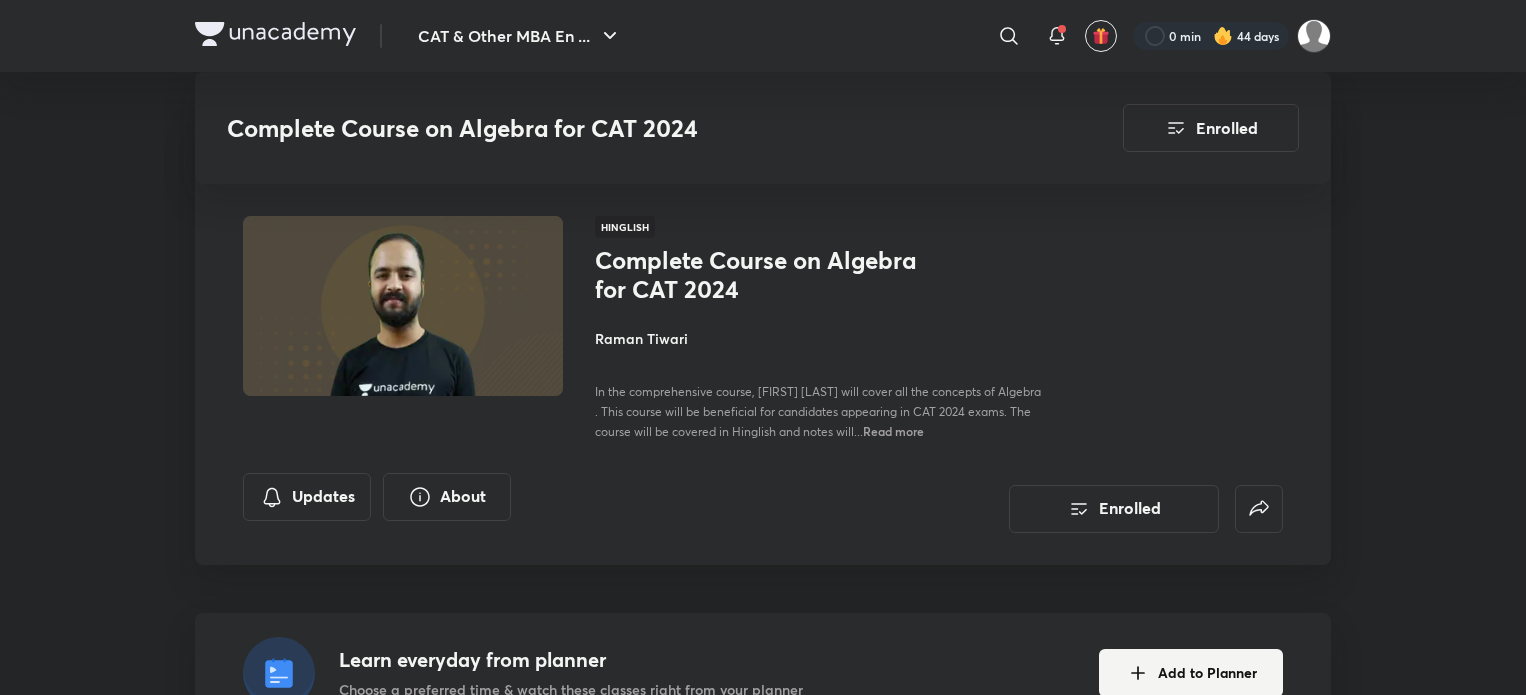 scroll, scrollTop: 790, scrollLeft: 0, axis: vertical 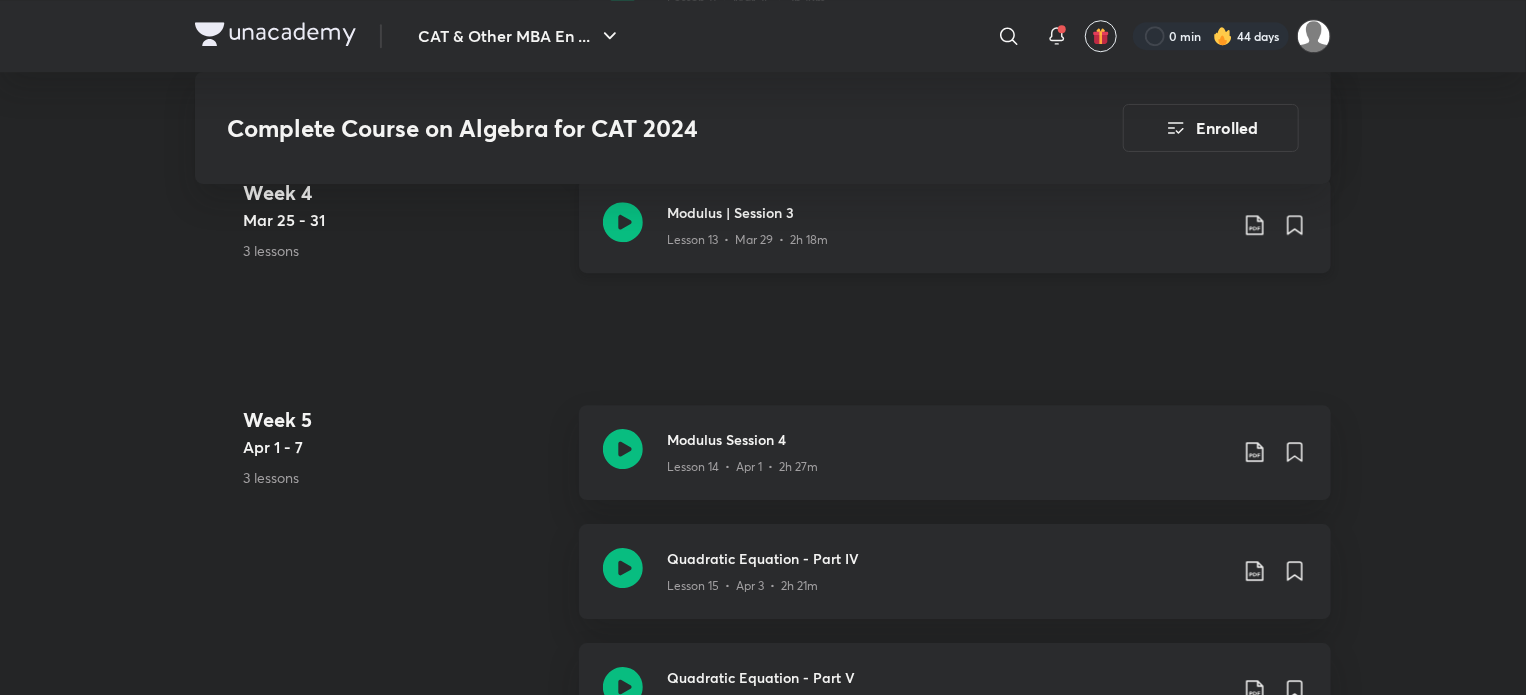 click 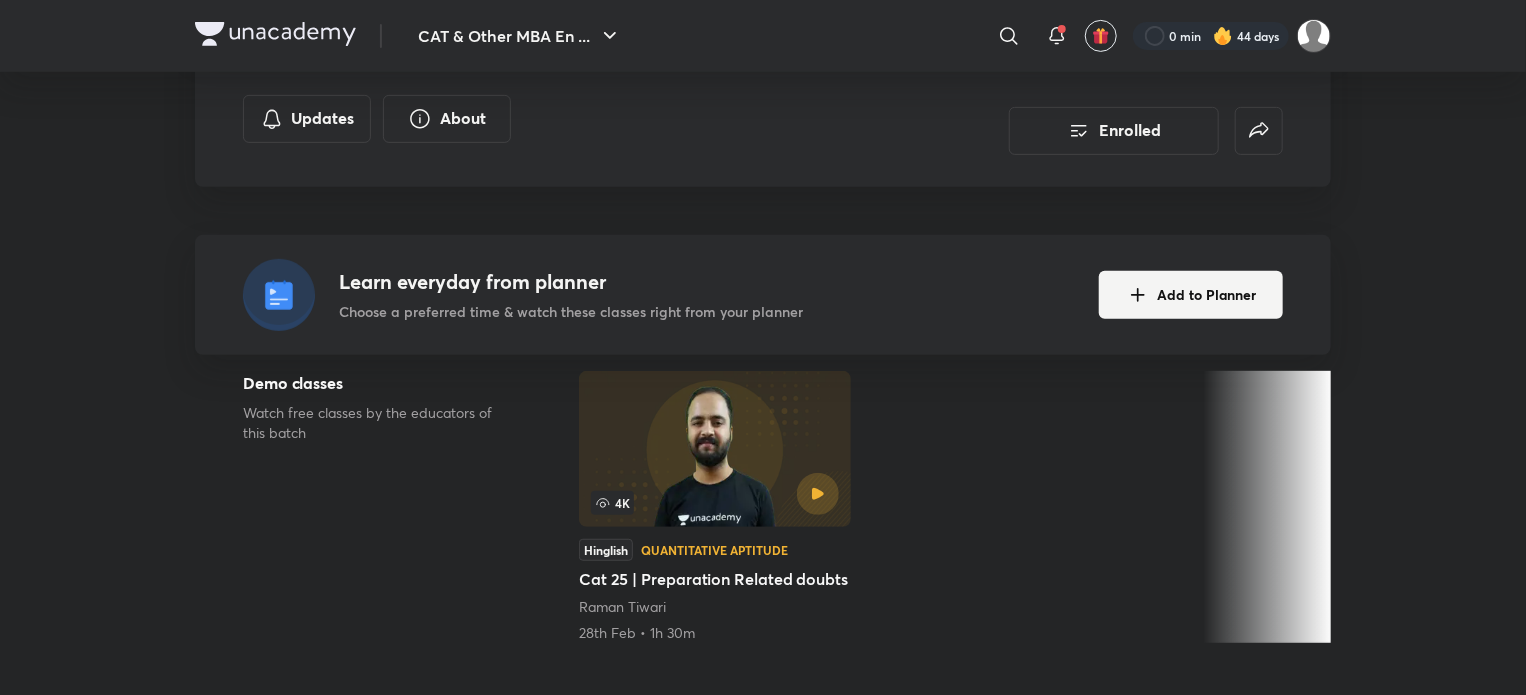 scroll, scrollTop: 296, scrollLeft: 0, axis: vertical 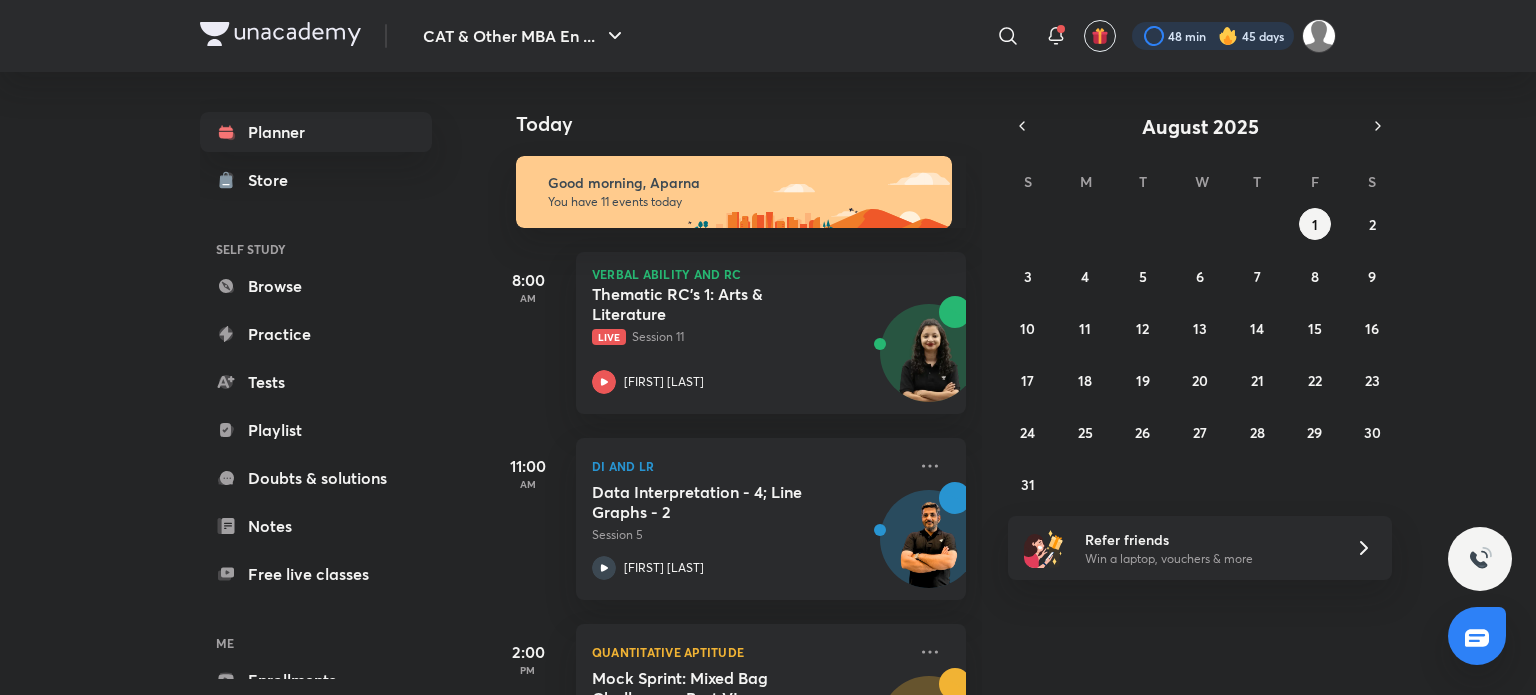 click at bounding box center (1213, 36) 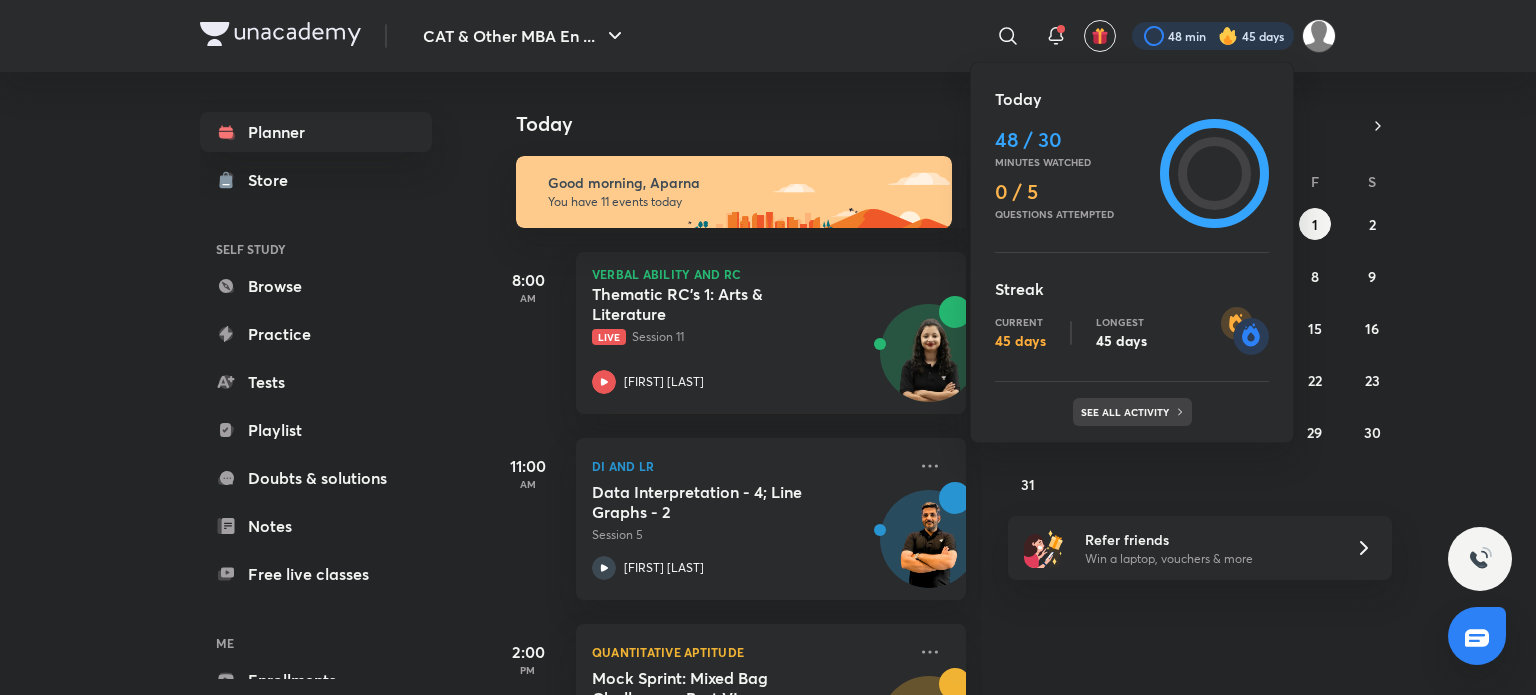 click on "See all activity" at bounding box center (1132, 412) 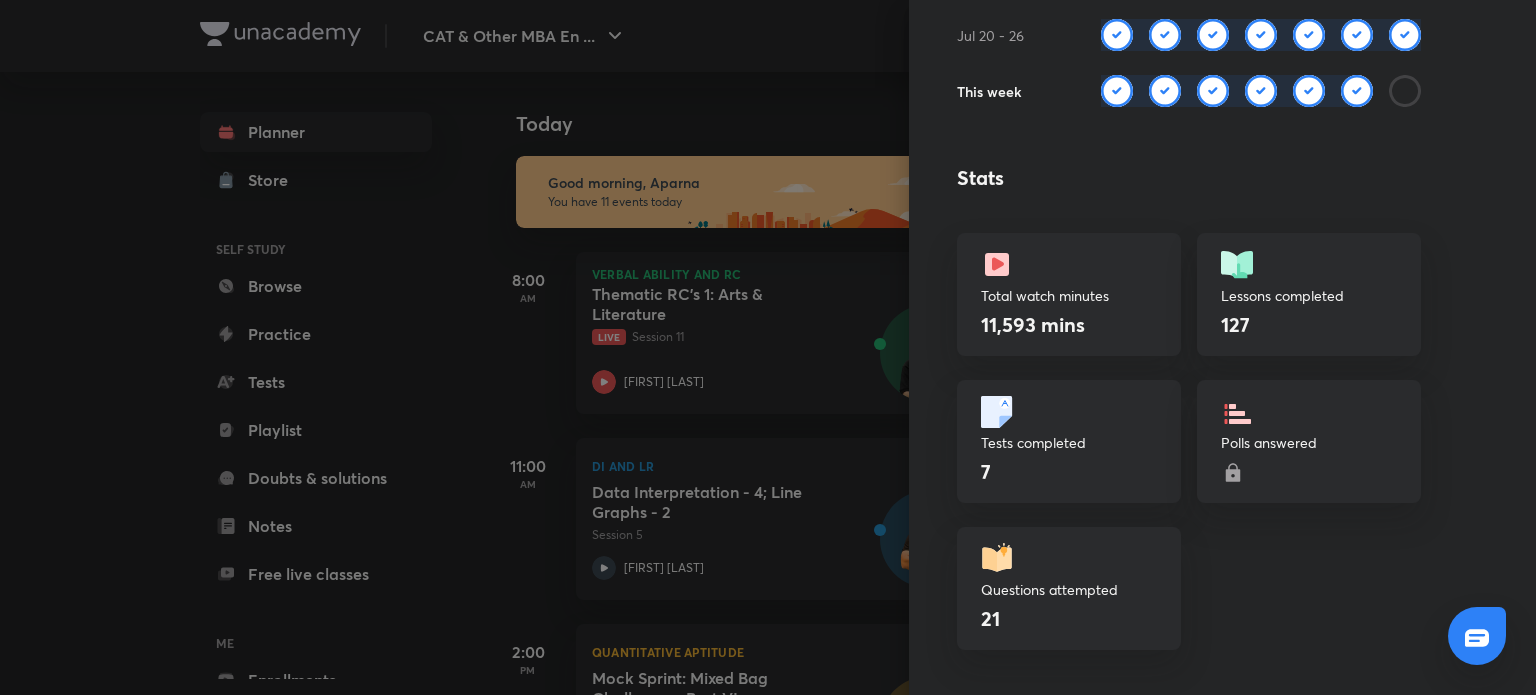 scroll, scrollTop: 448, scrollLeft: 0, axis: vertical 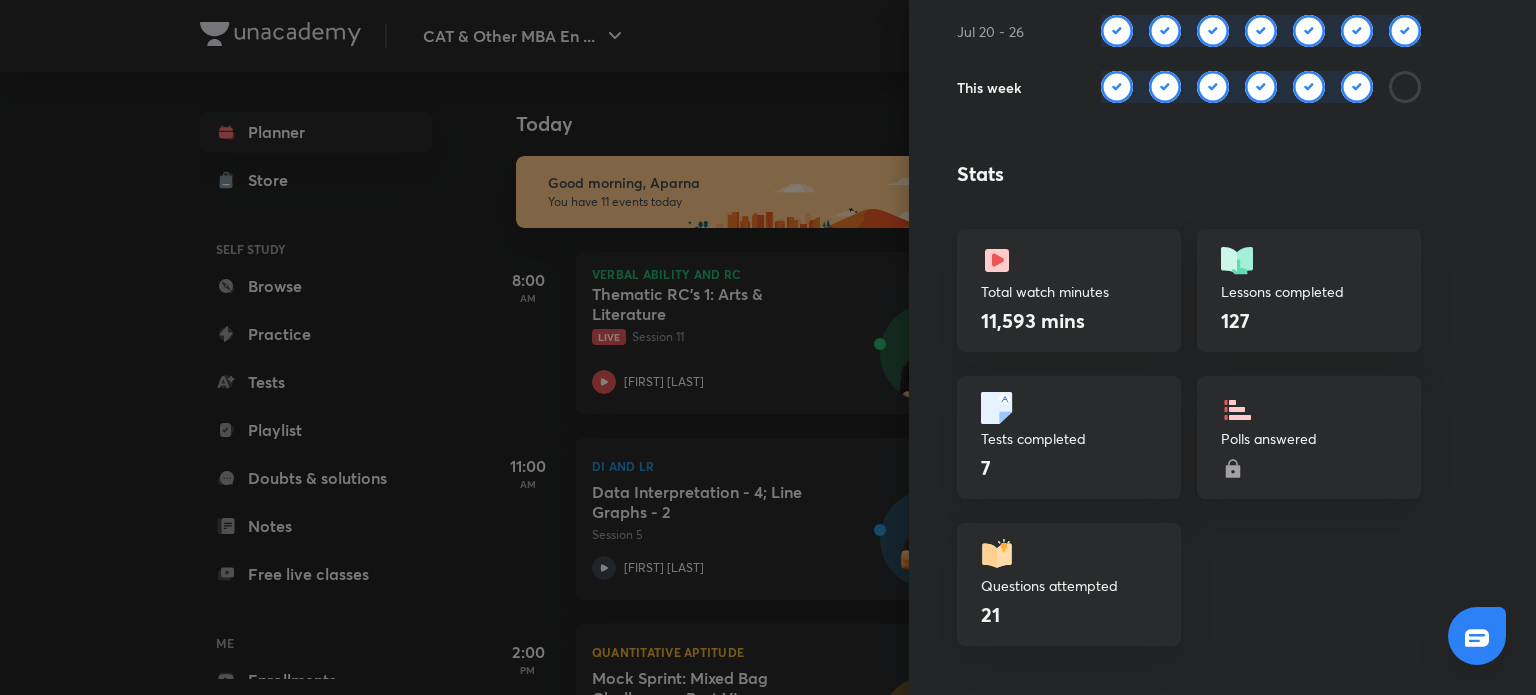 click at bounding box center (997, 408) 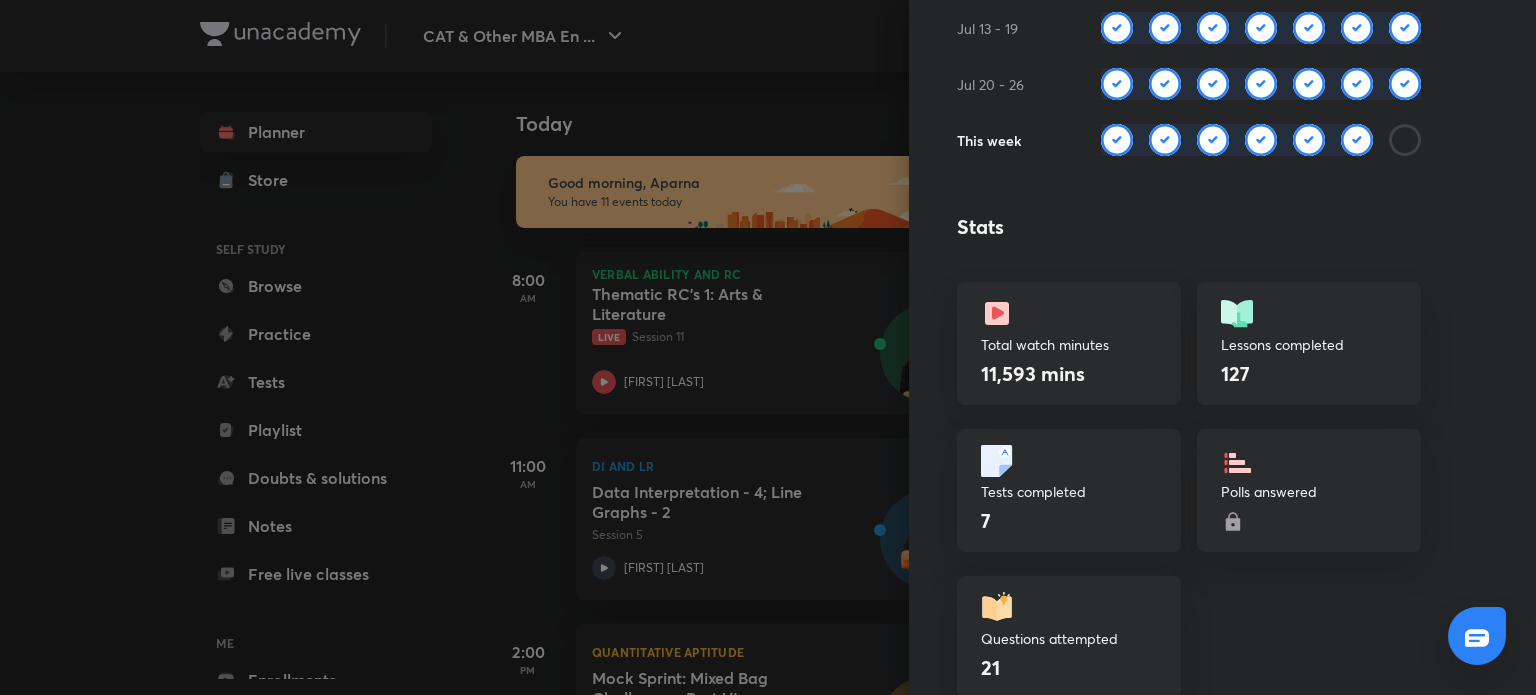 scroll, scrollTop: 0, scrollLeft: 0, axis: both 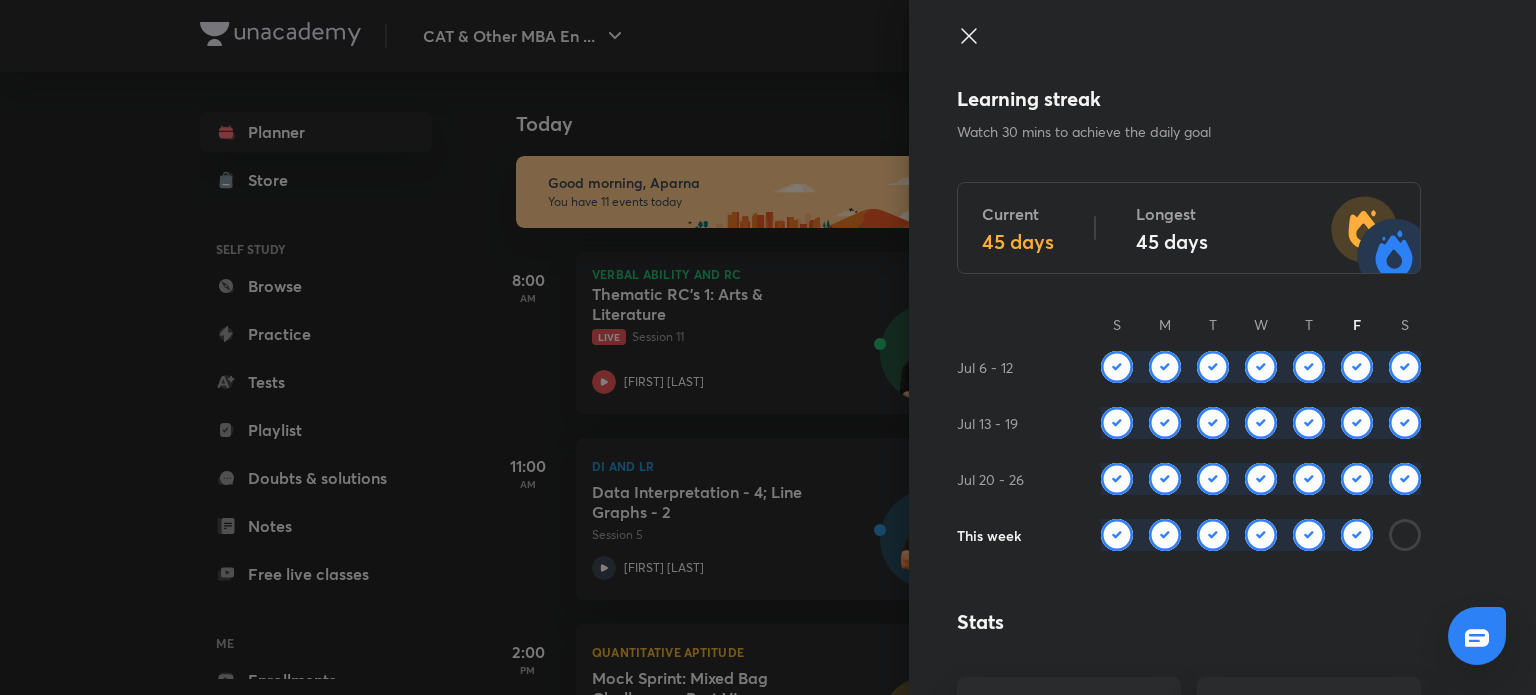 click at bounding box center (768, 347) 